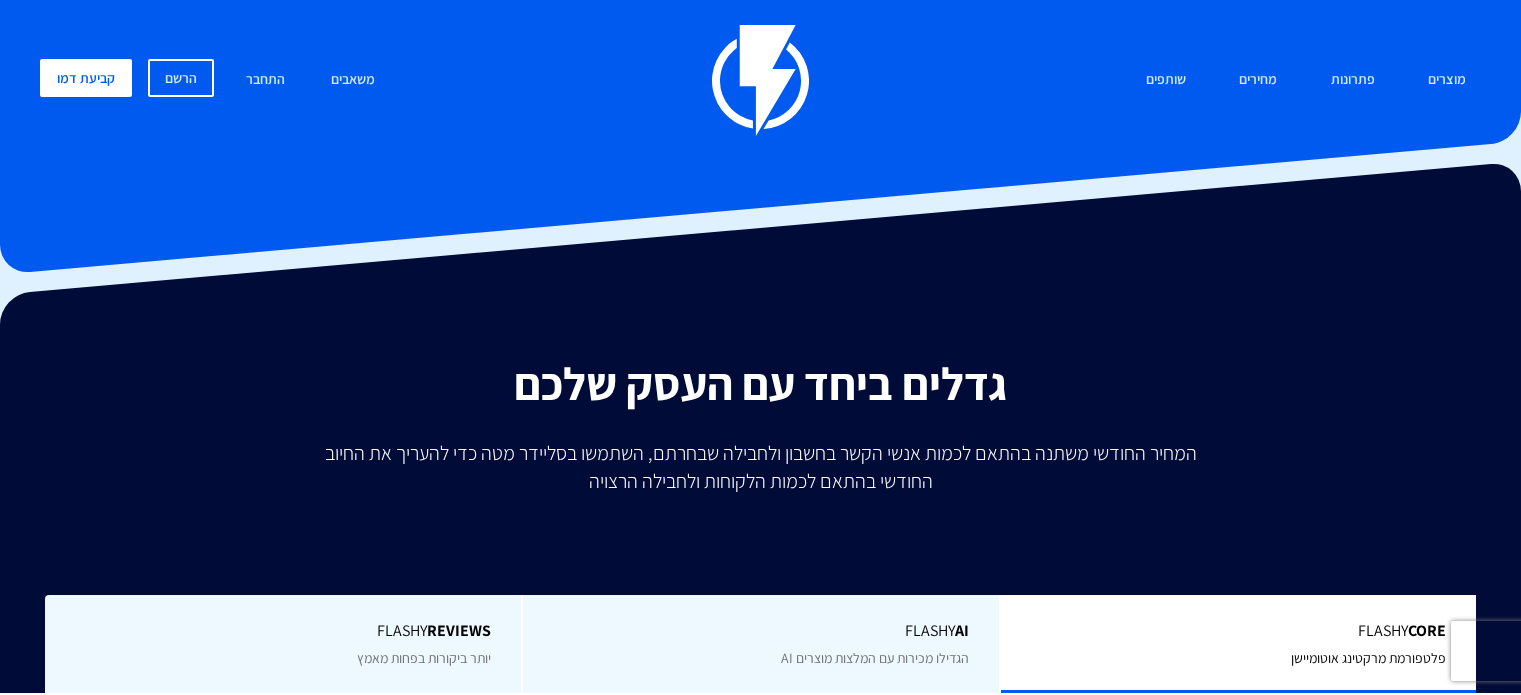 scroll, scrollTop: 0, scrollLeft: 0, axis: both 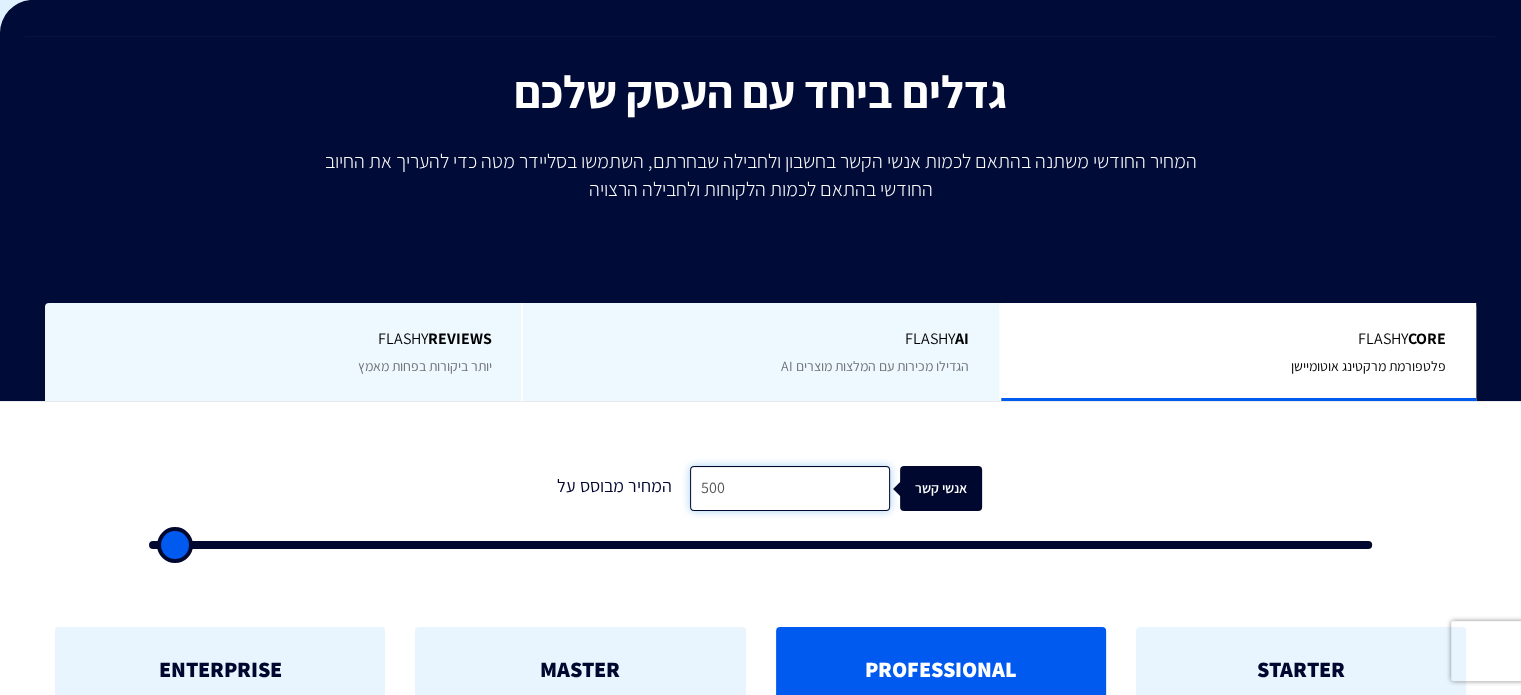 click on "500" at bounding box center (790, 488) 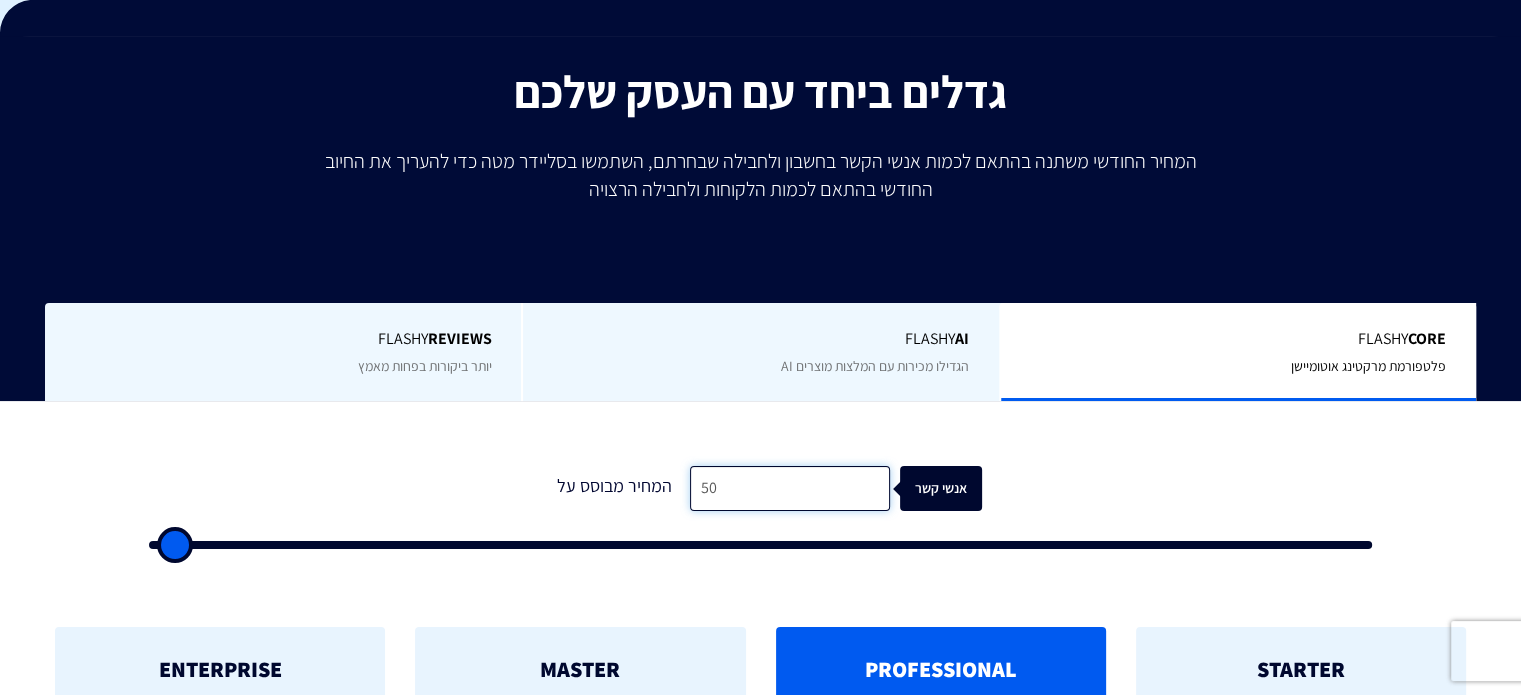 type on "5" 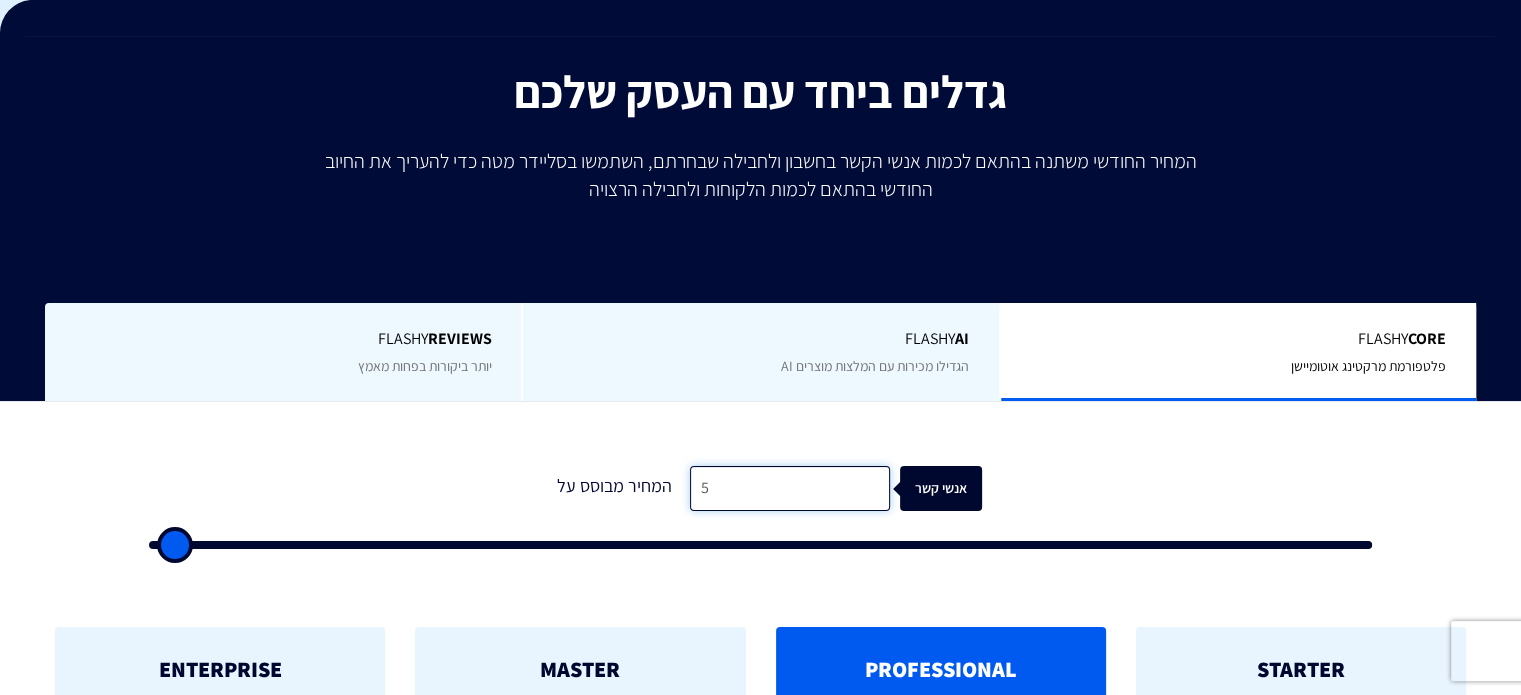 type 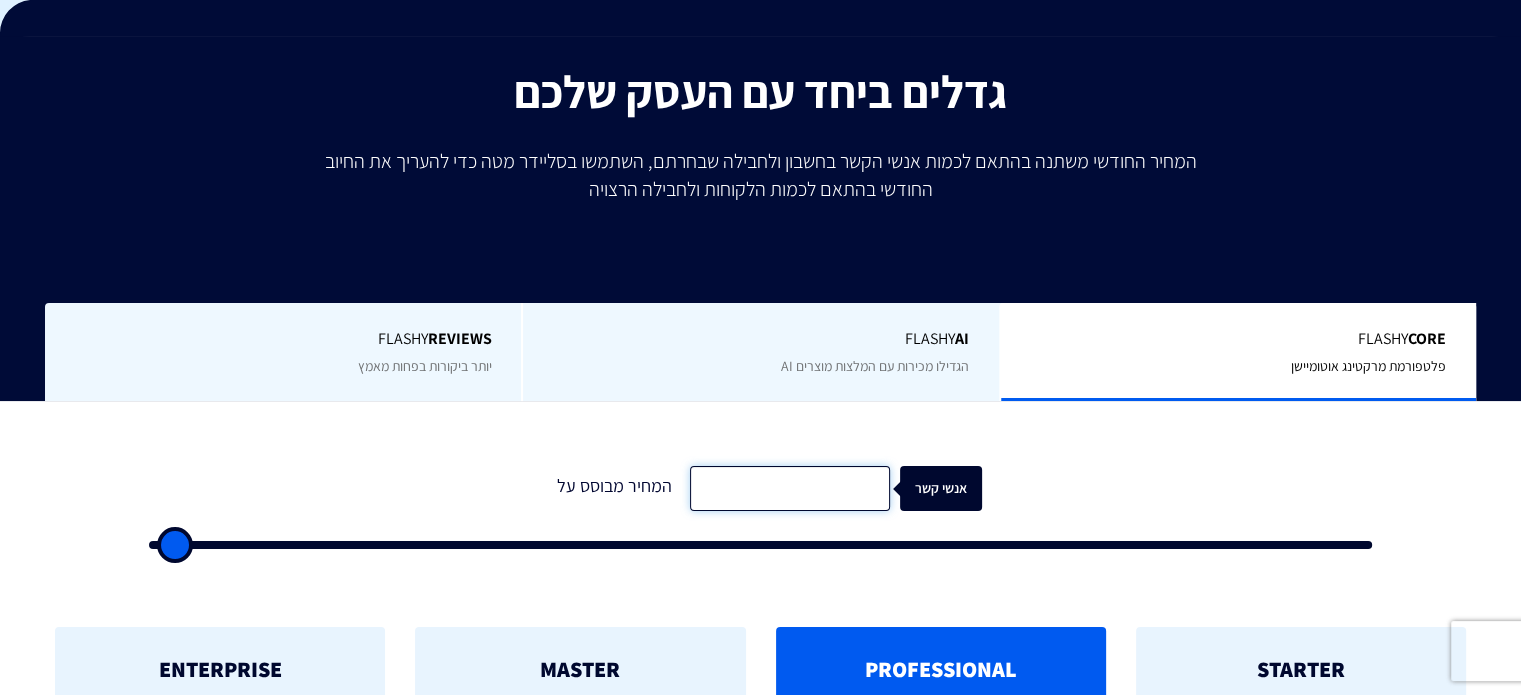 type on "2" 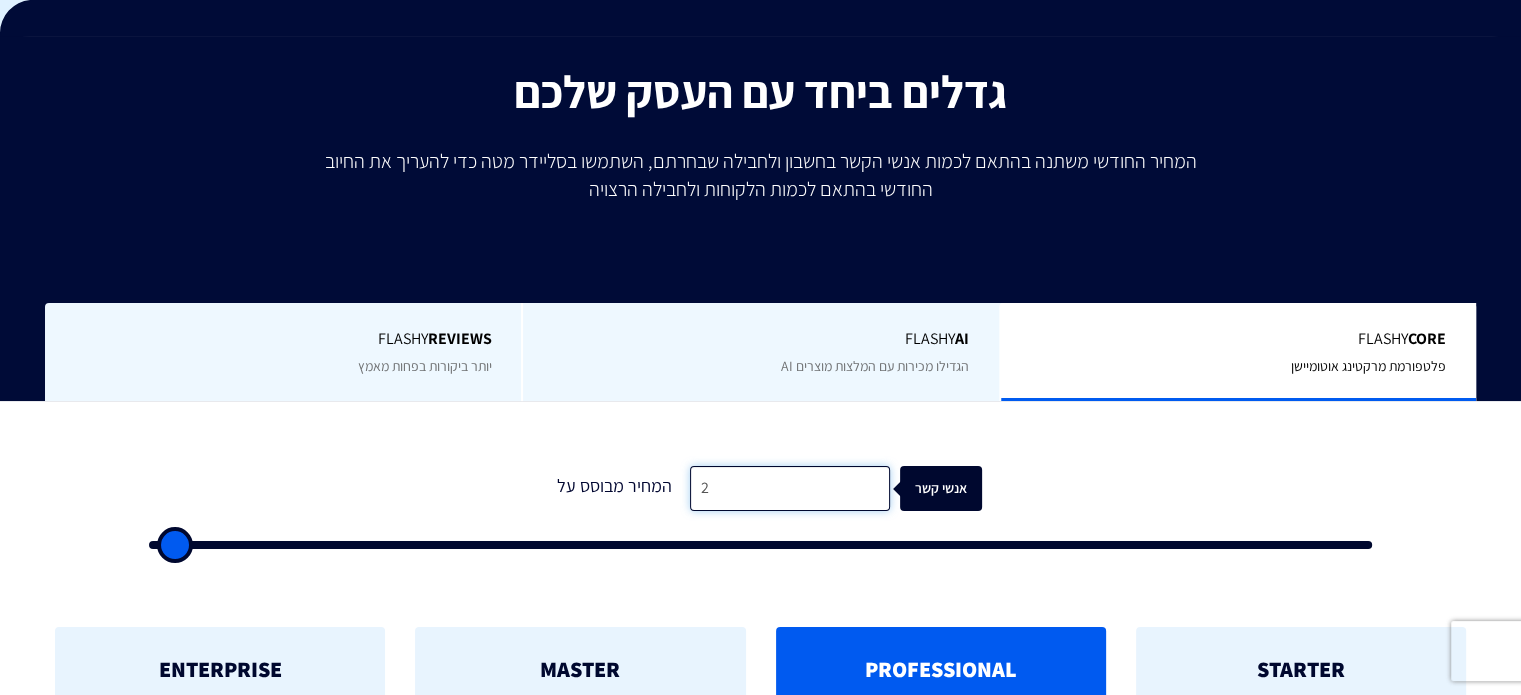 type on "20" 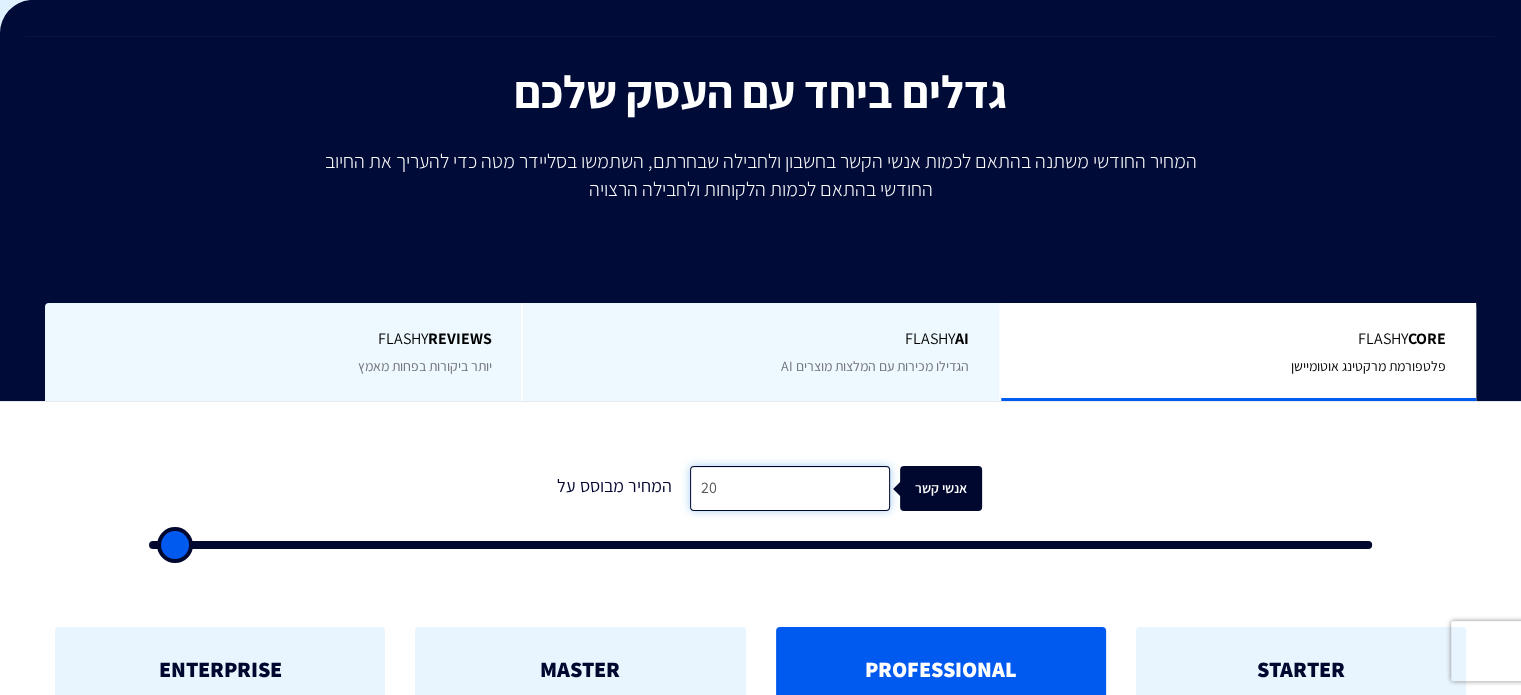 type on "200" 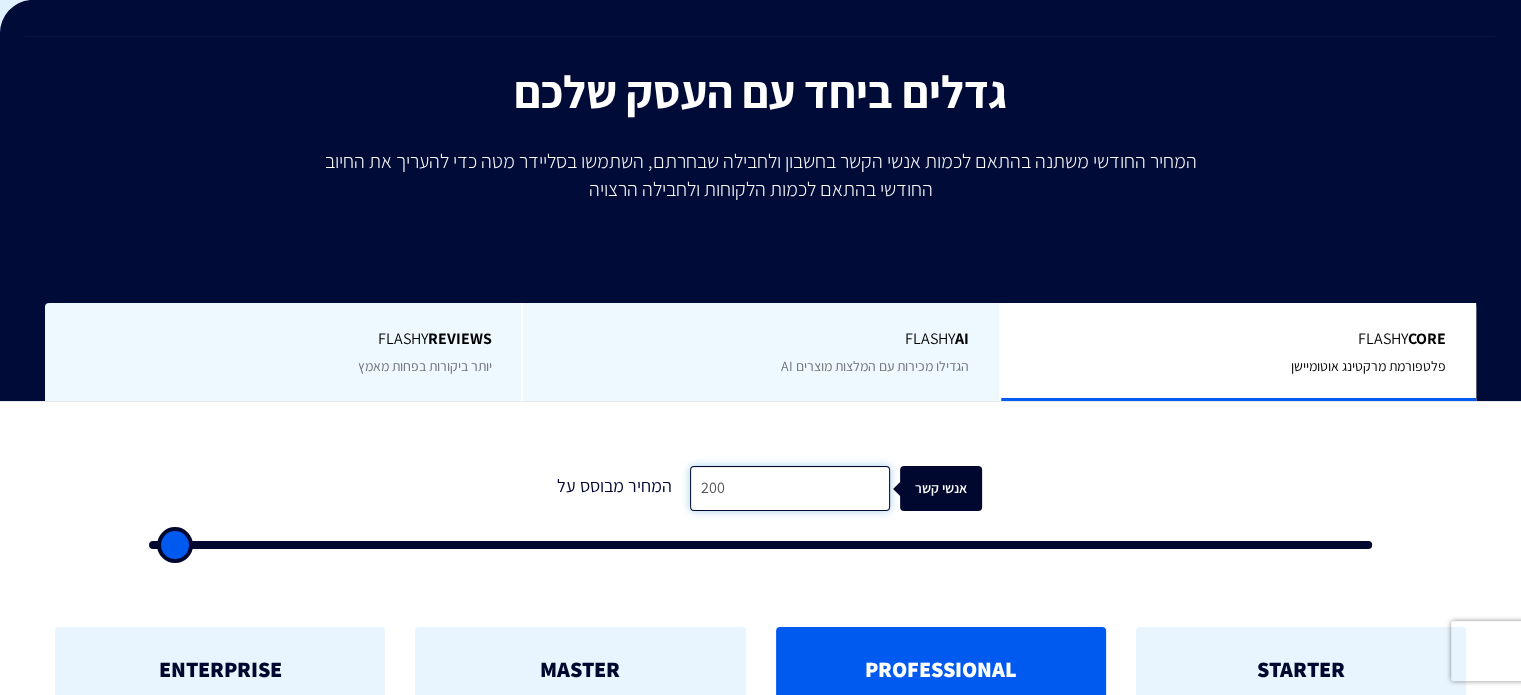 type on "2,000" 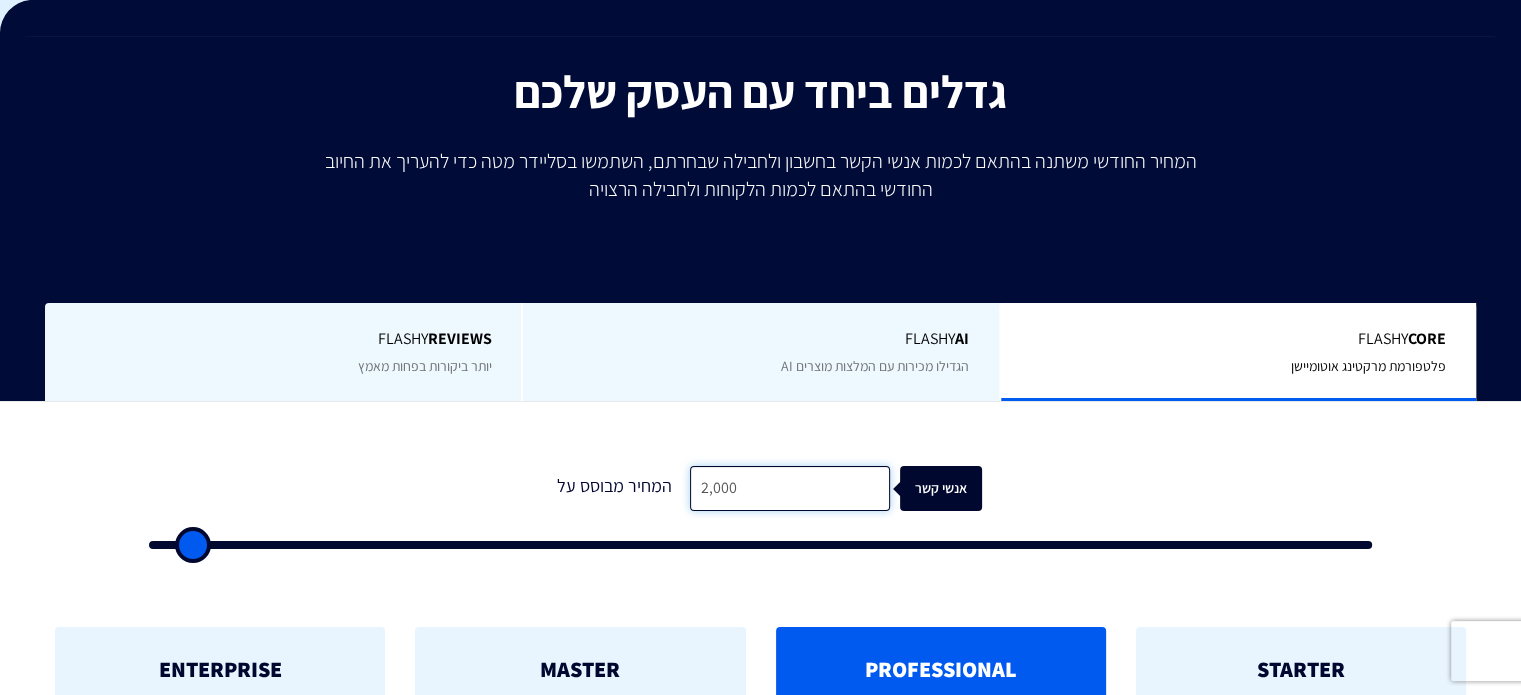 type on "20,000" 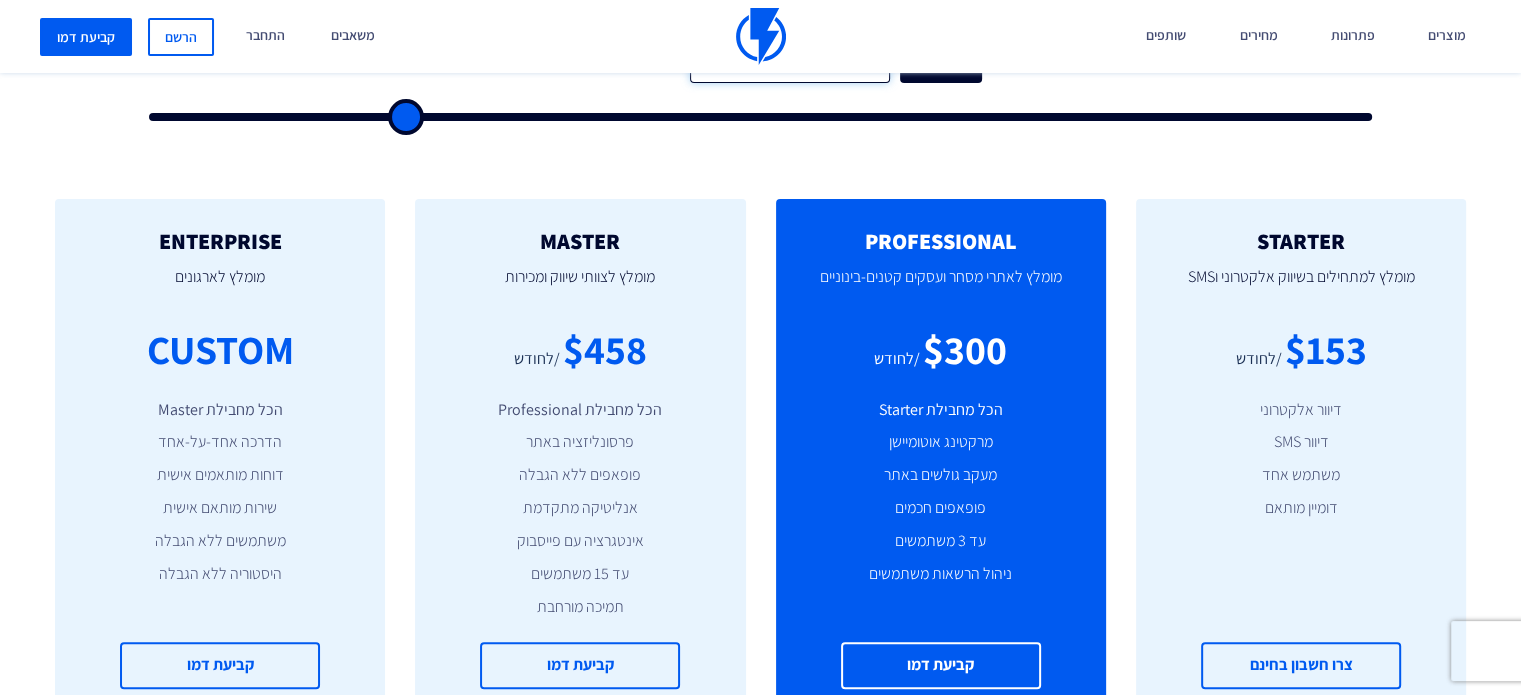 scroll, scrollTop: 707, scrollLeft: 0, axis: vertical 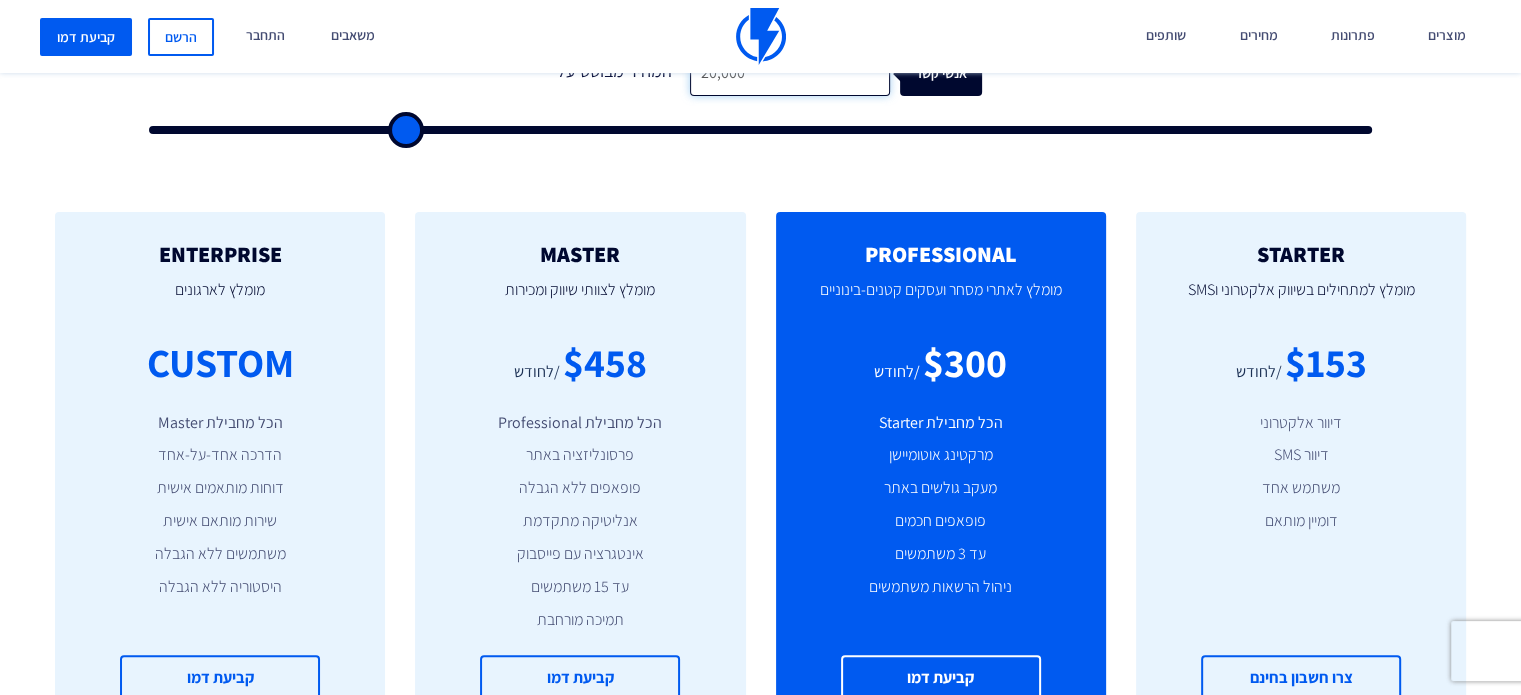 type on "20,000" 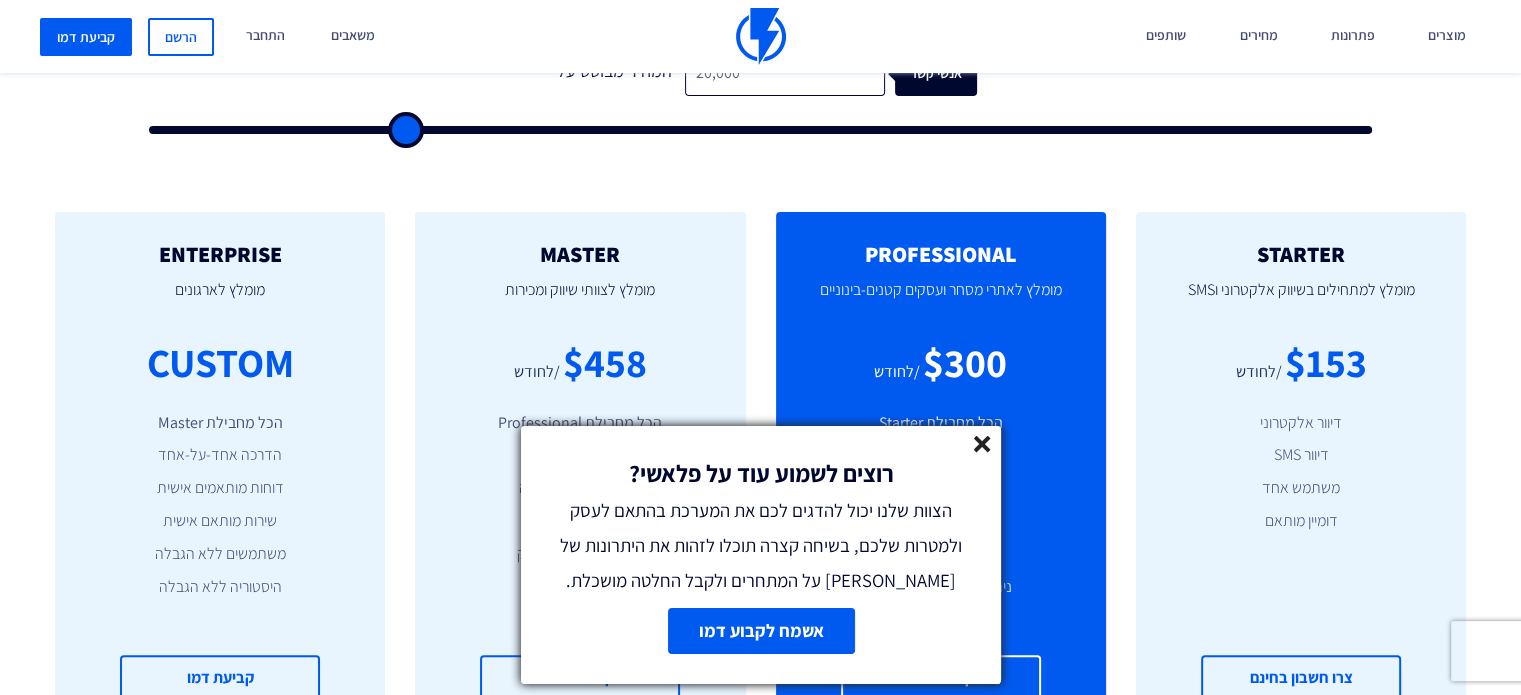 click 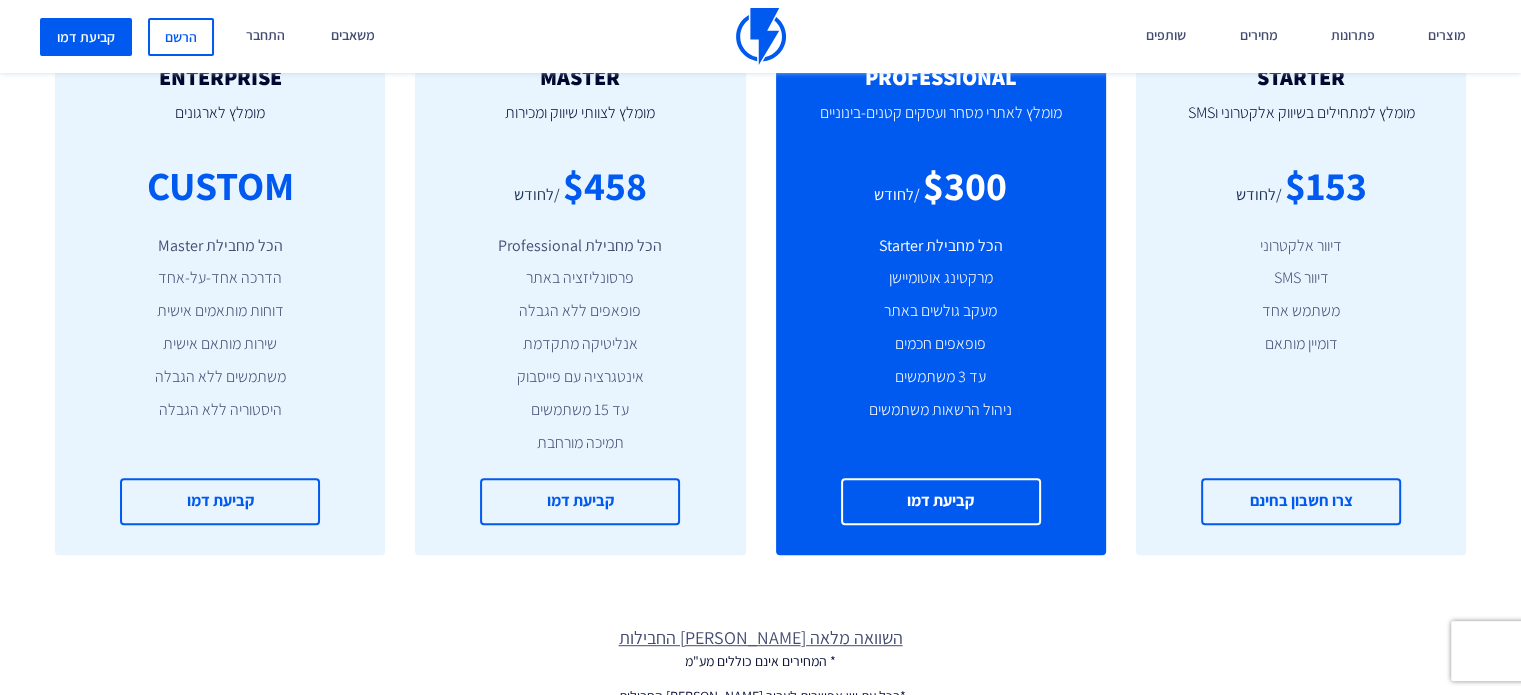 scroll, scrollTop: 912, scrollLeft: 0, axis: vertical 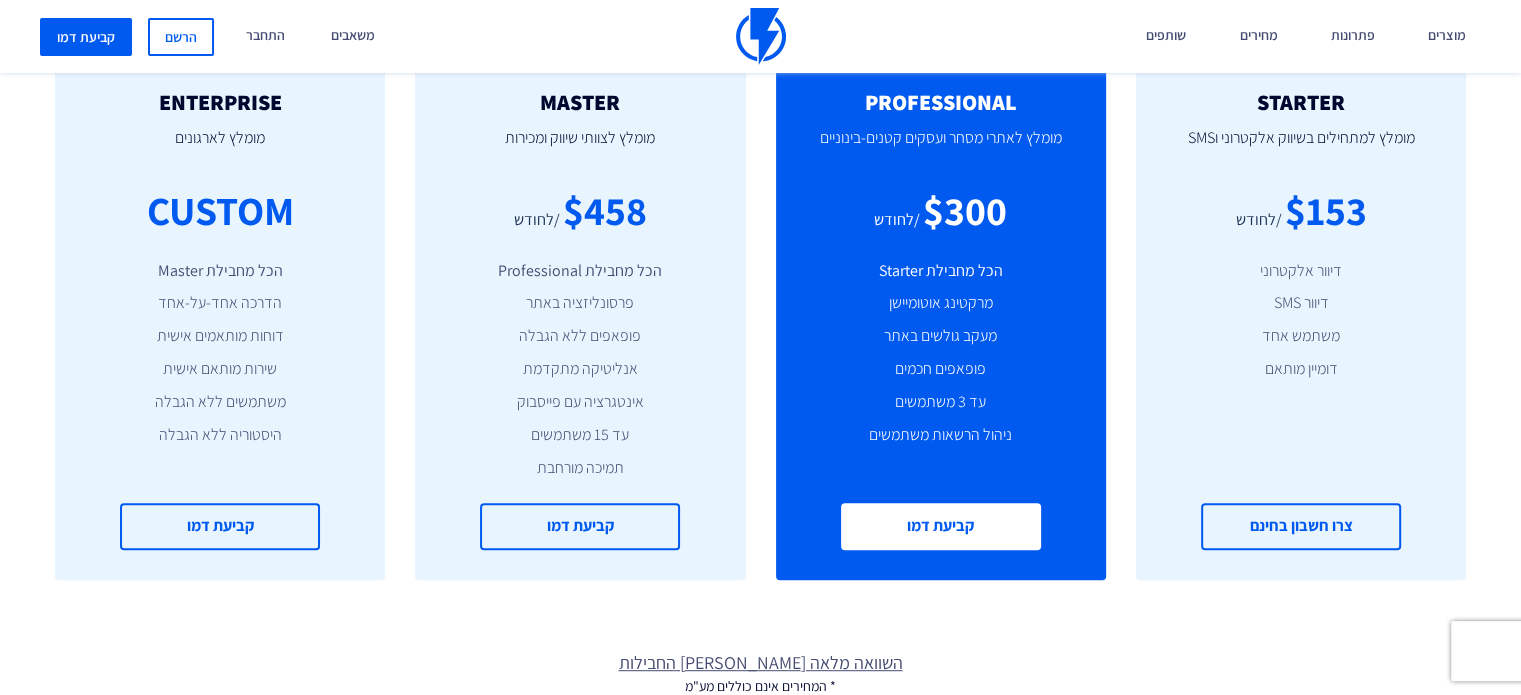 click on "קביעת דמו" at bounding box center (941, 526) 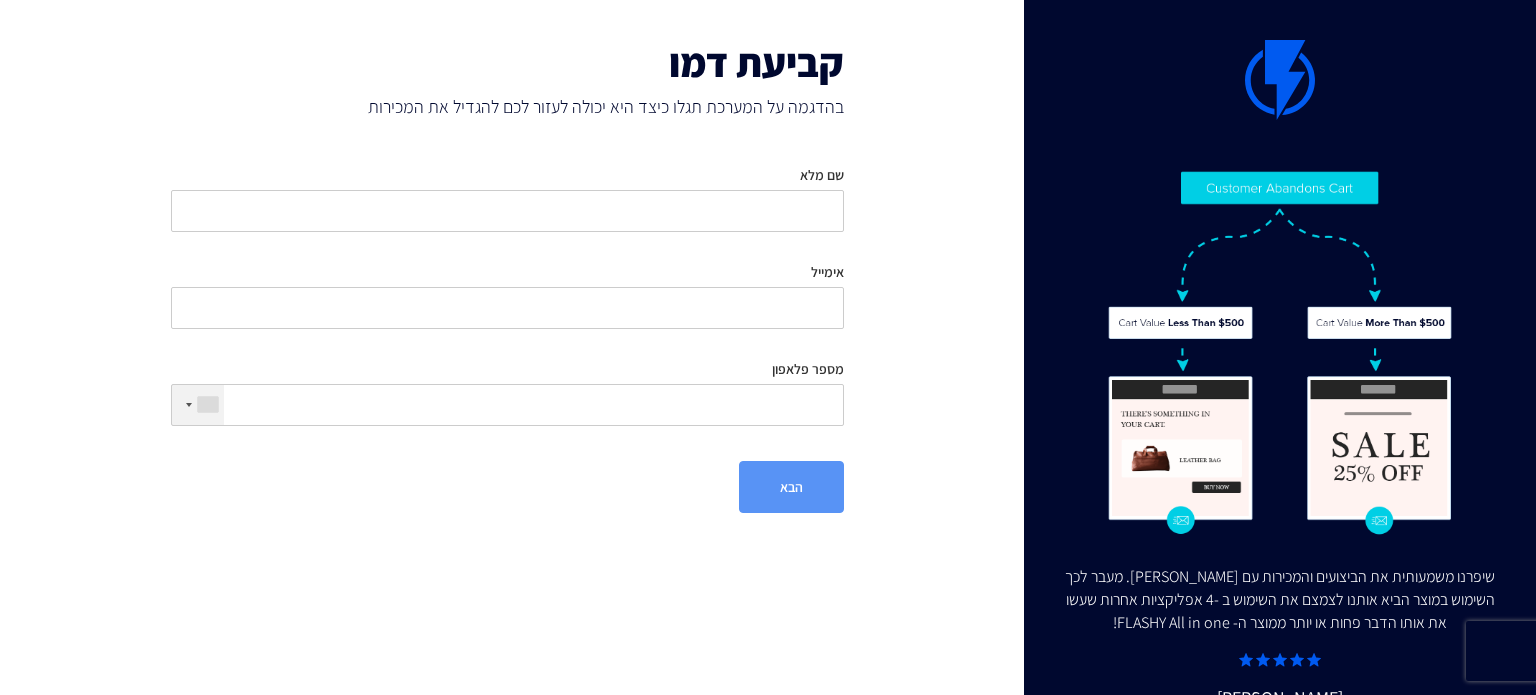 scroll, scrollTop: 0, scrollLeft: 0, axis: both 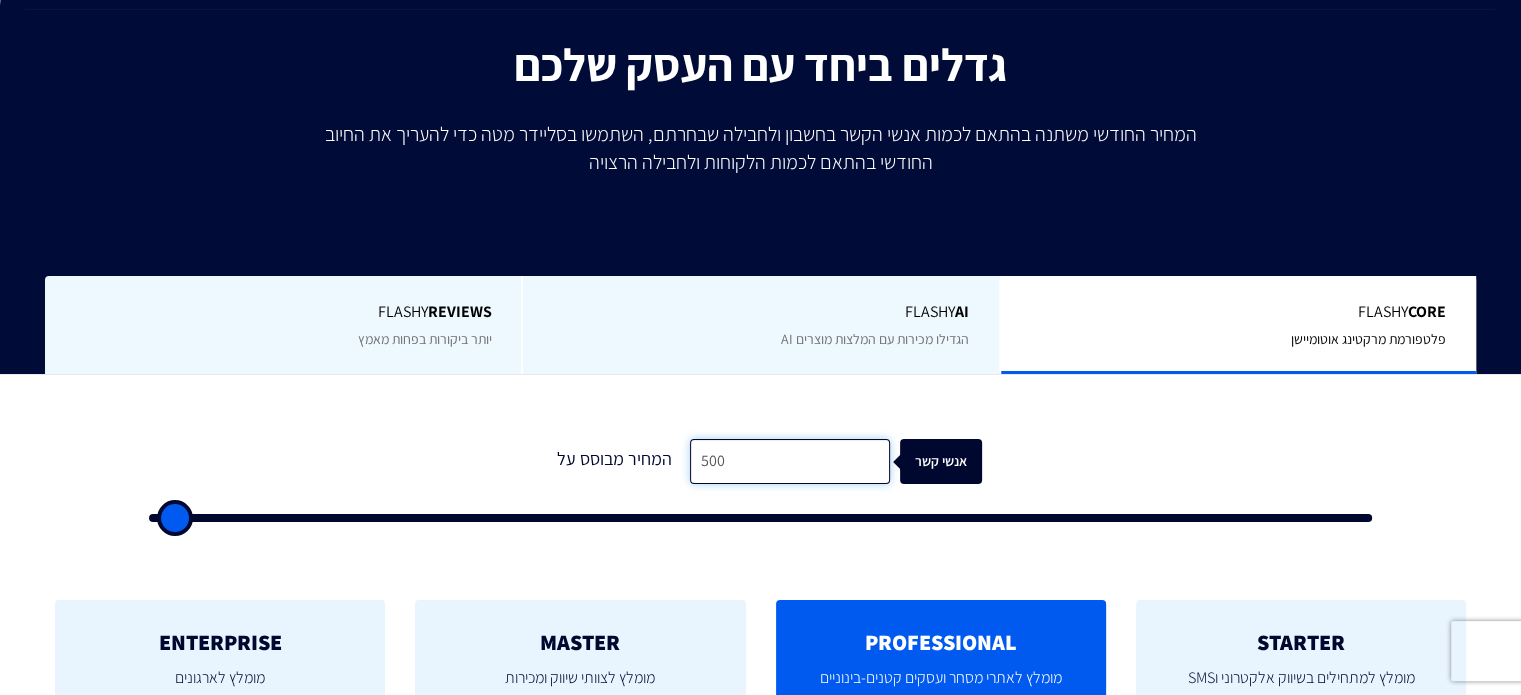 drag, startPoint x: 751, startPoint y: 461, endPoint x: 578, endPoint y: 484, distance: 174.5222 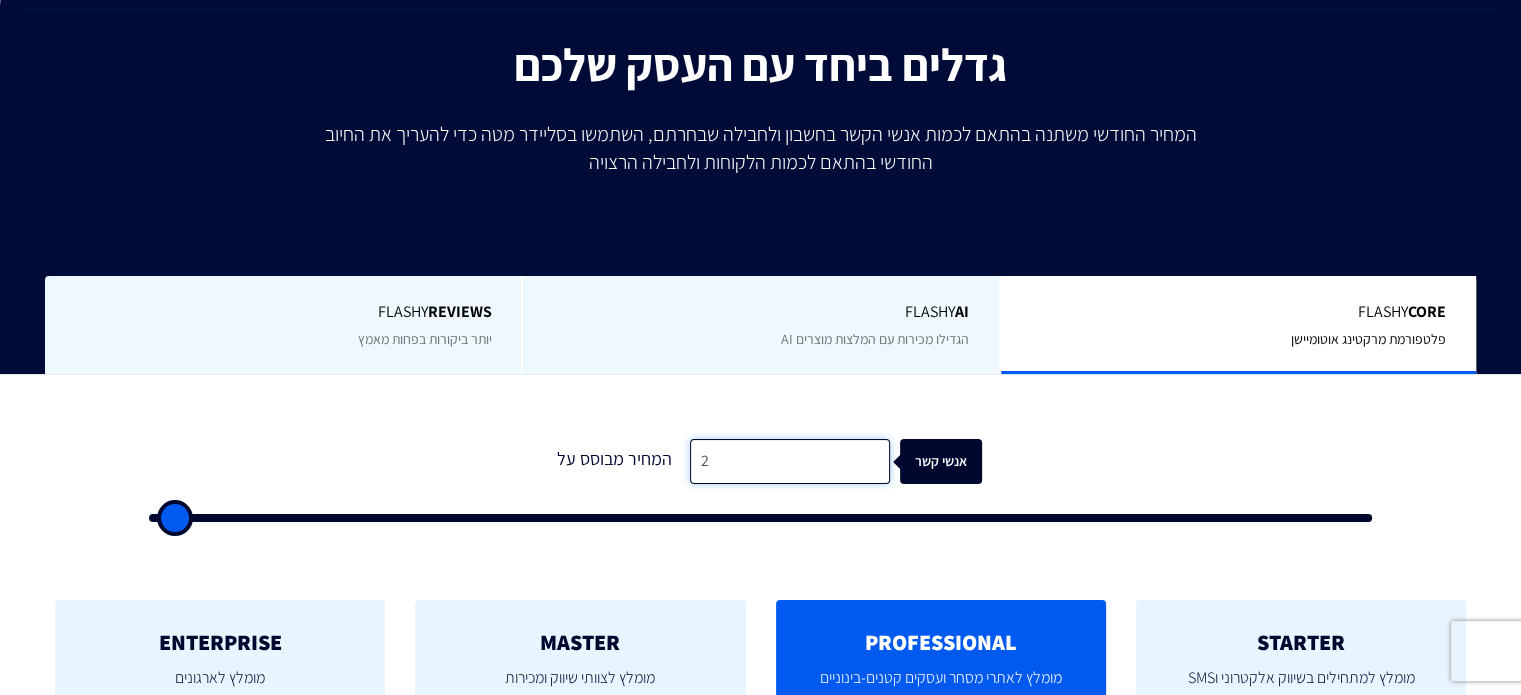 type on "20" 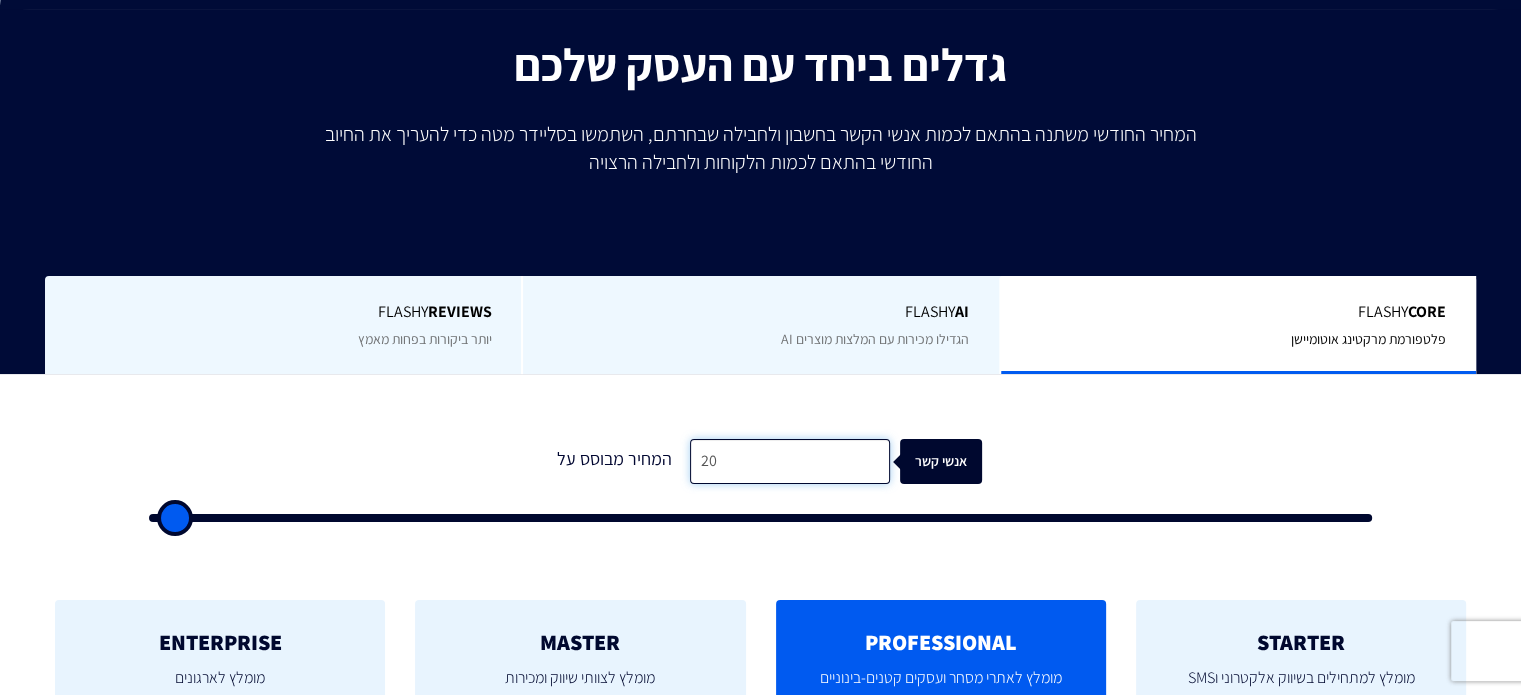 type on "200" 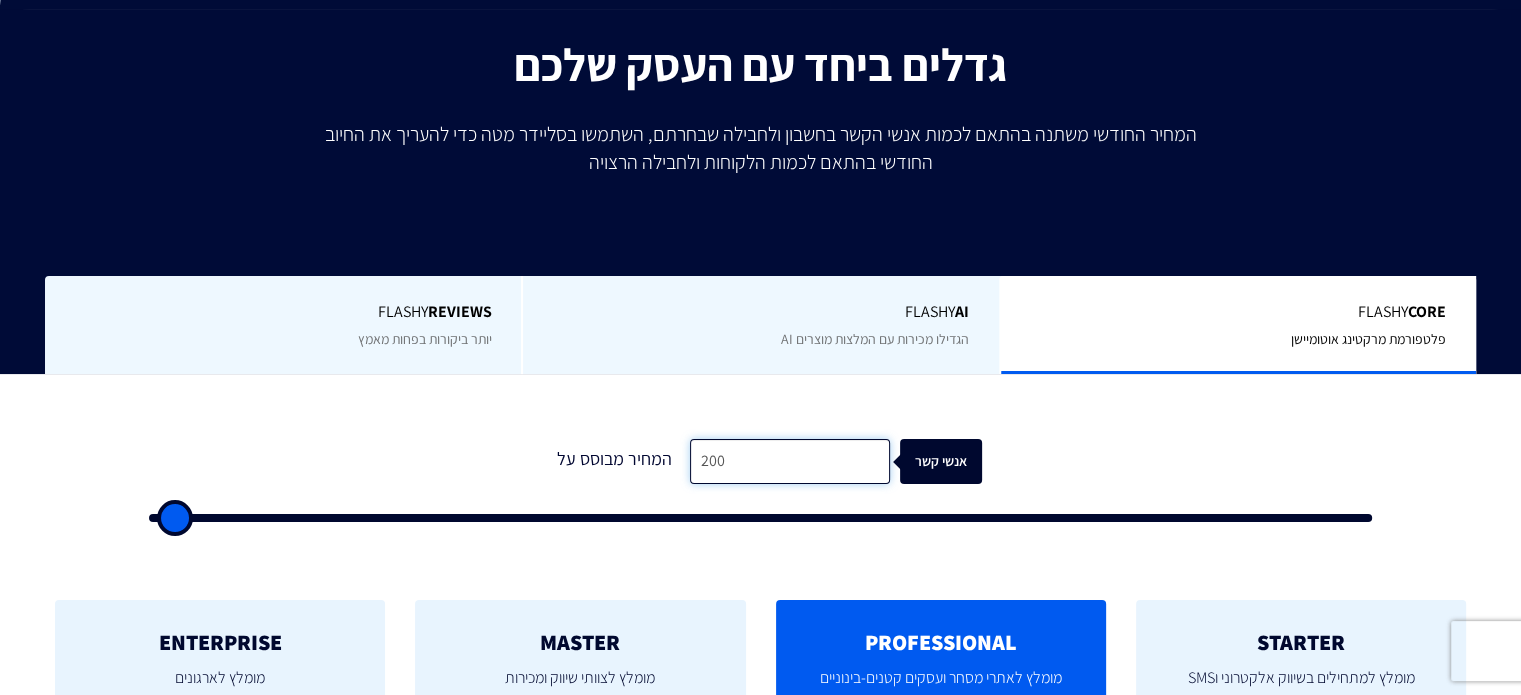 type on "2,000" 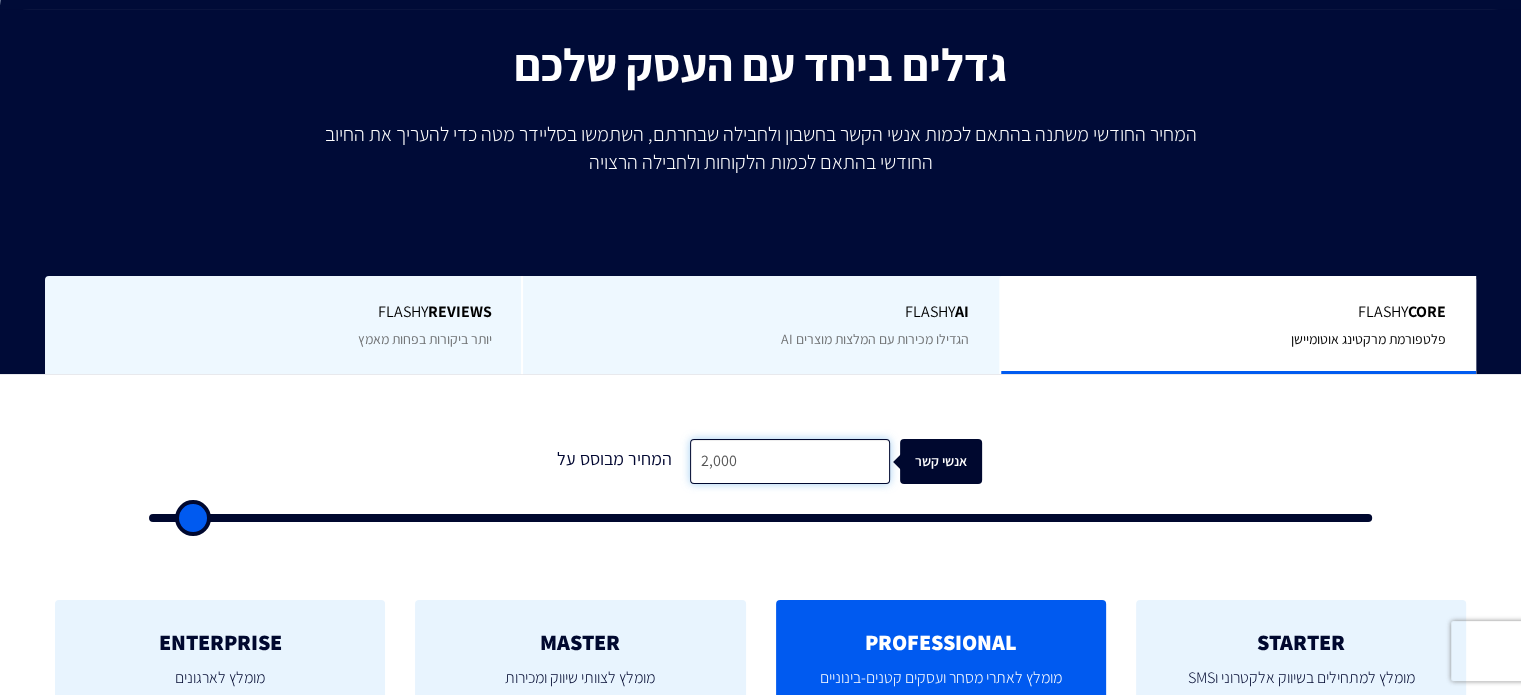 type on "20,000" 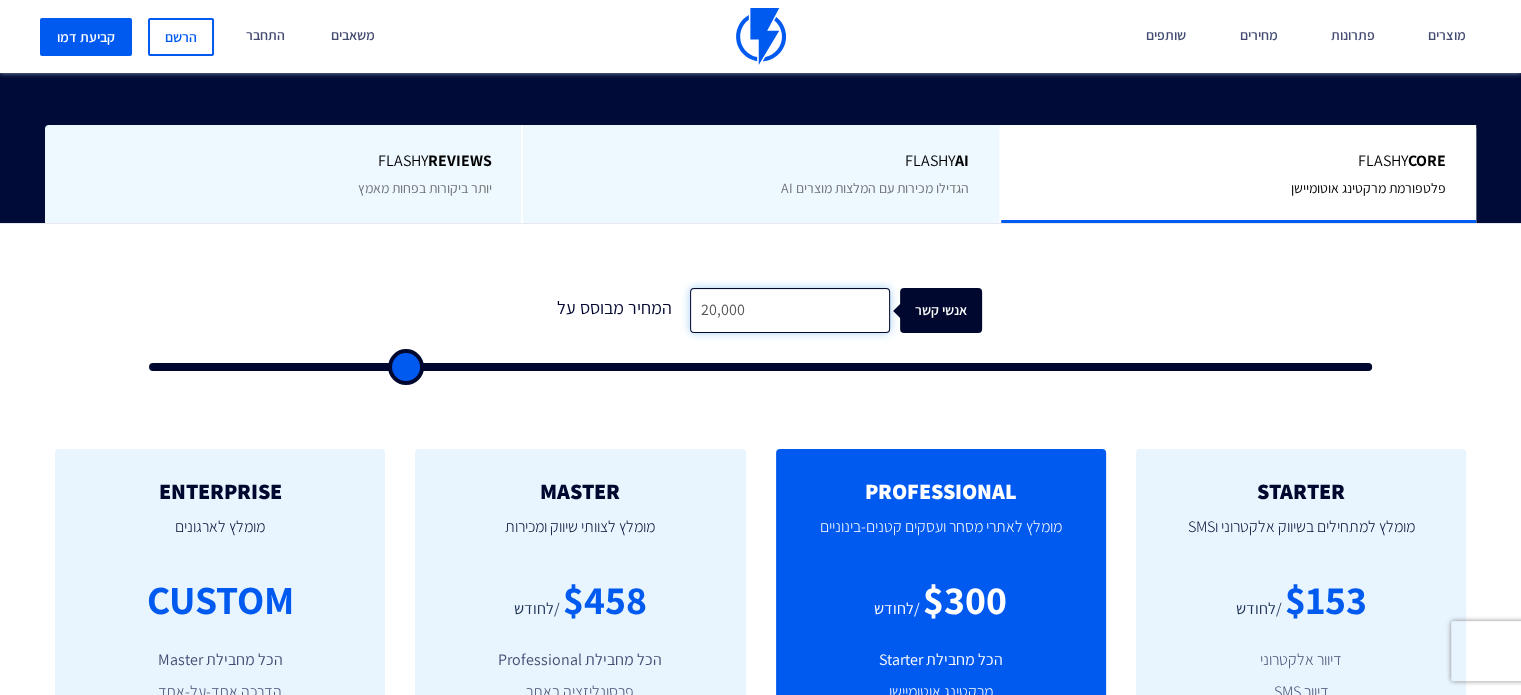 scroll, scrollTop: 456, scrollLeft: 0, axis: vertical 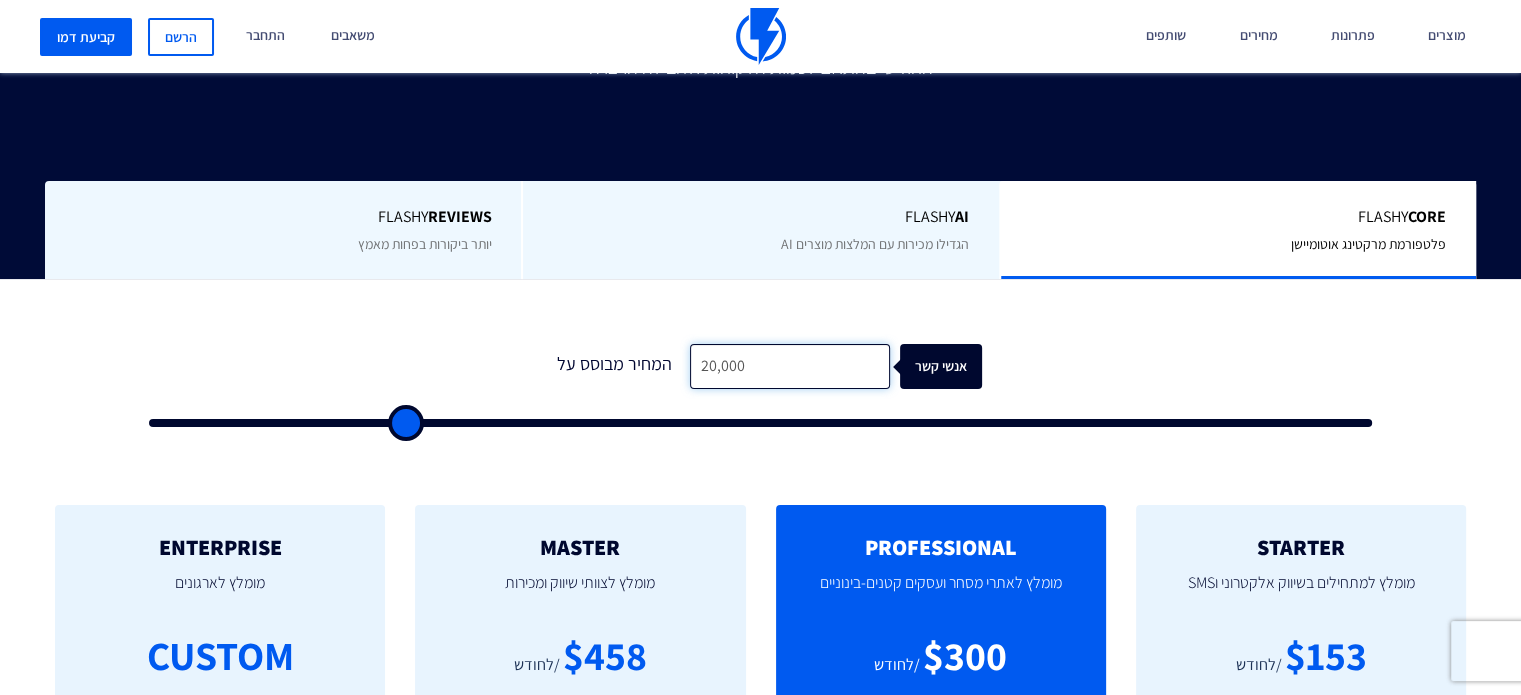 drag, startPoint x: 741, startPoint y: 358, endPoint x: 559, endPoint y: 414, distance: 190.4206 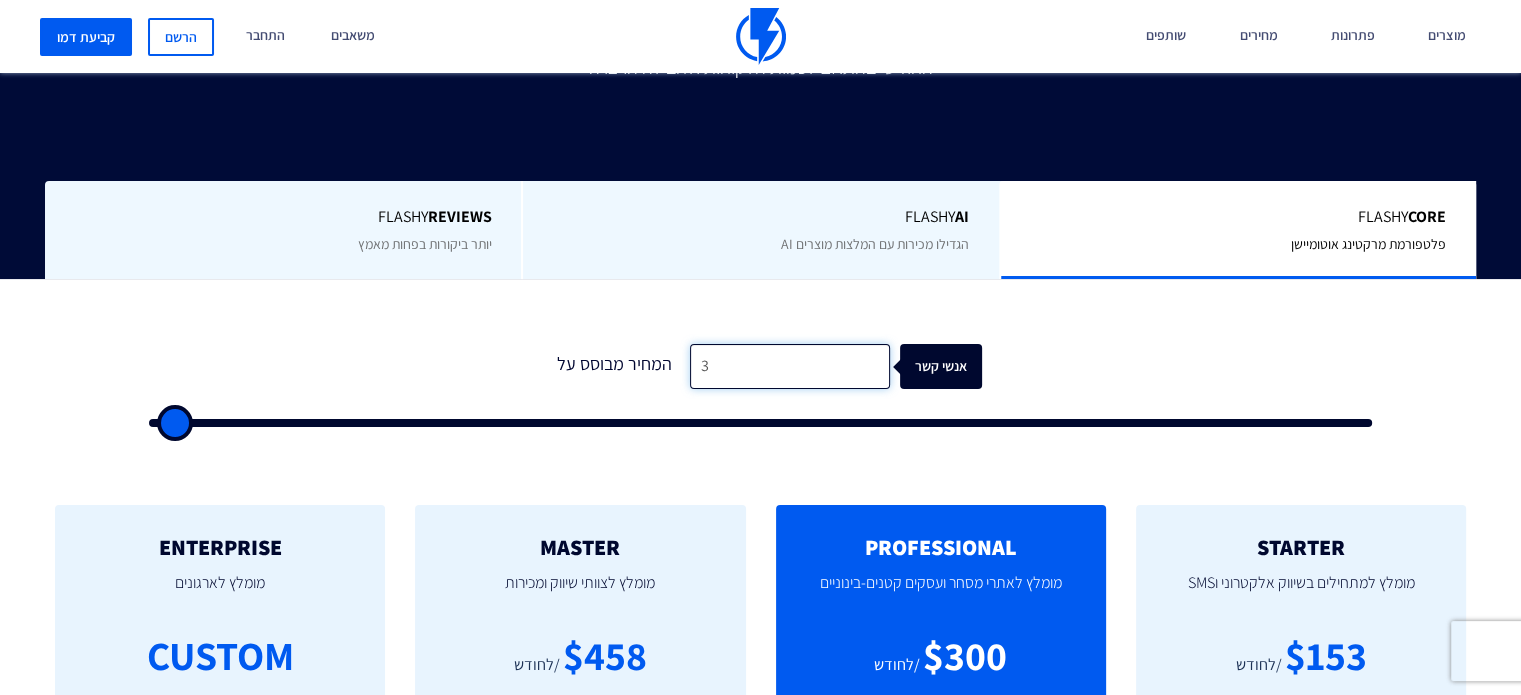 type on "30" 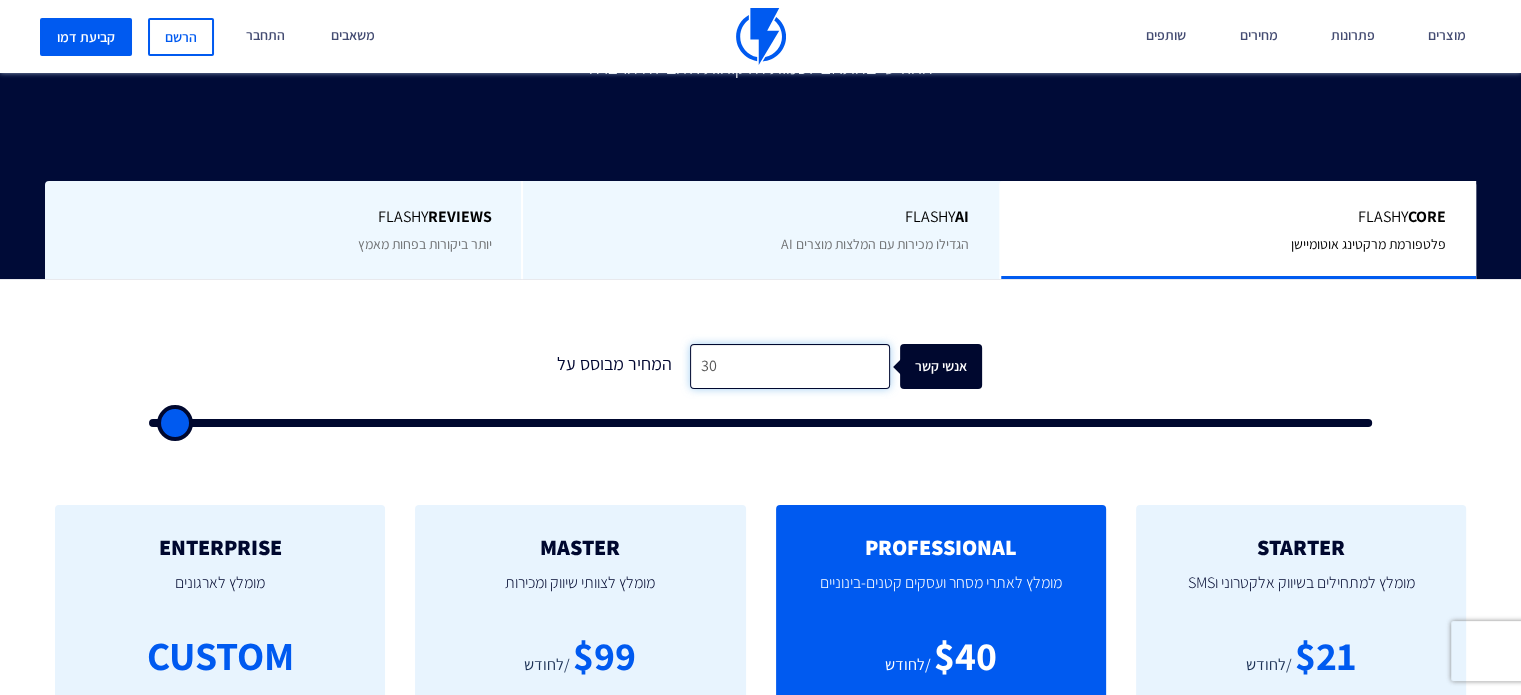 type on "300" 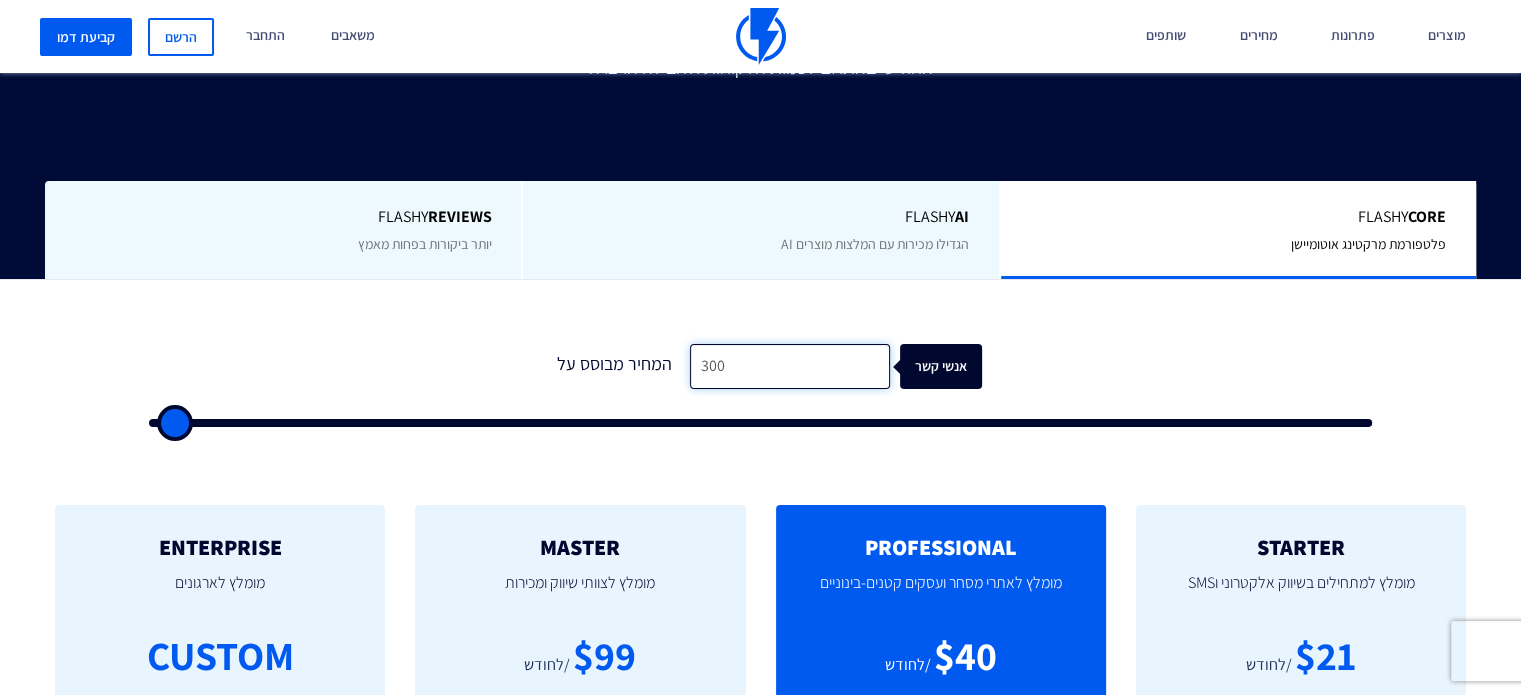 type on "3,000" 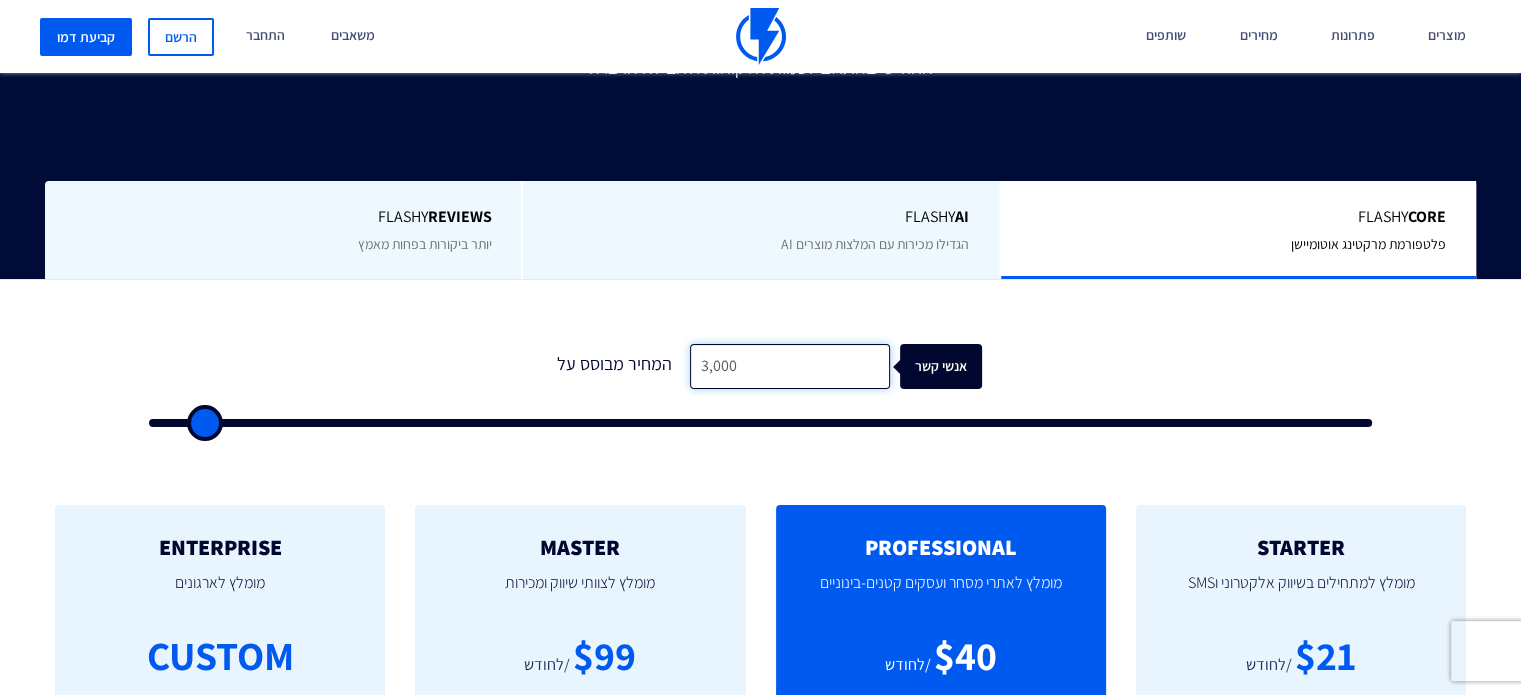 type on "30,000" 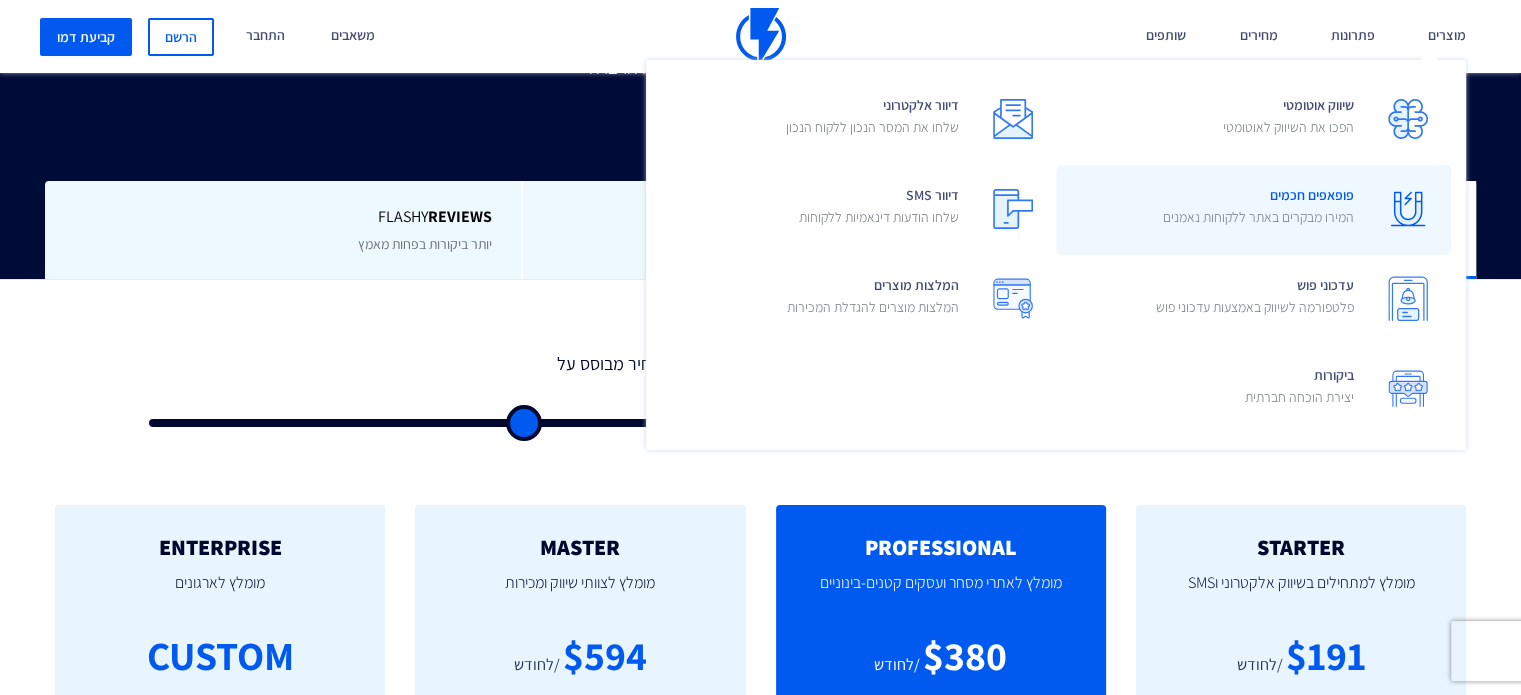 type on "30,000" 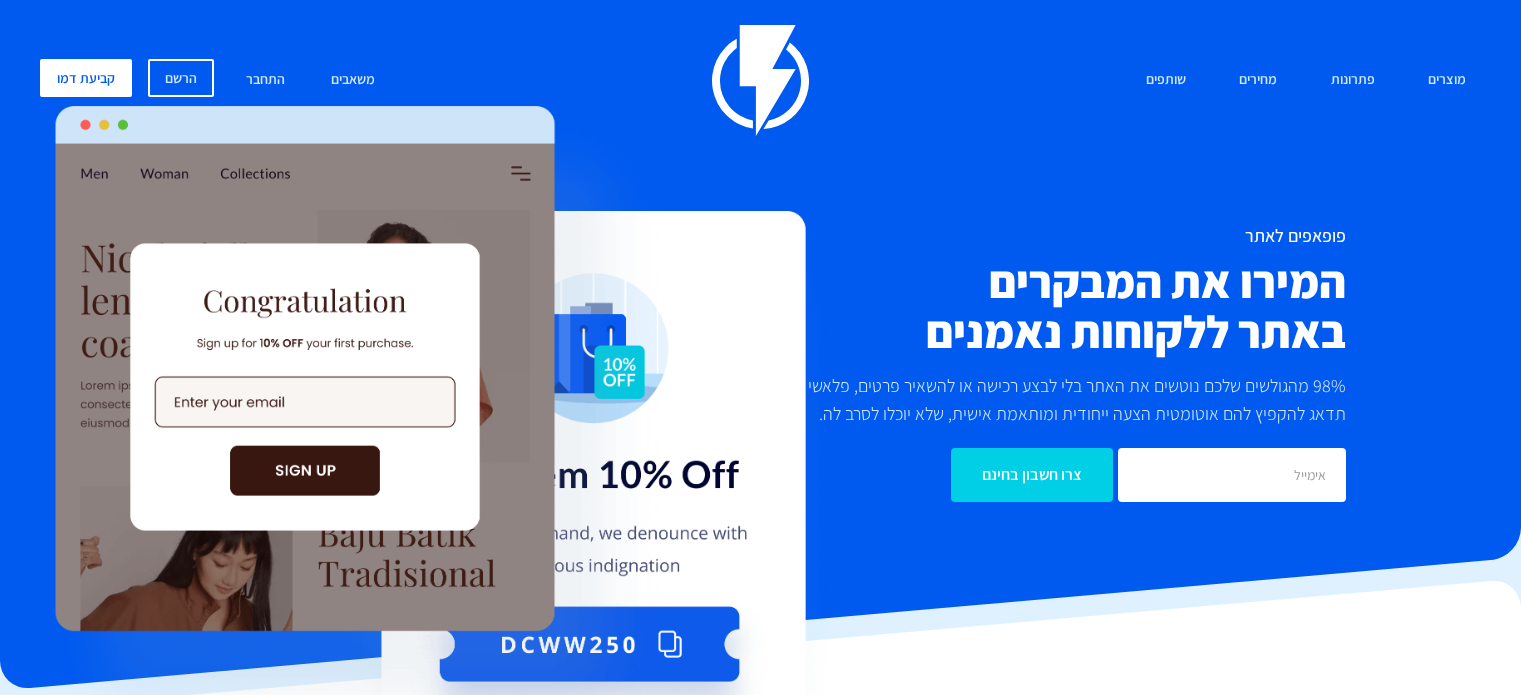 scroll, scrollTop: 0, scrollLeft: 0, axis: both 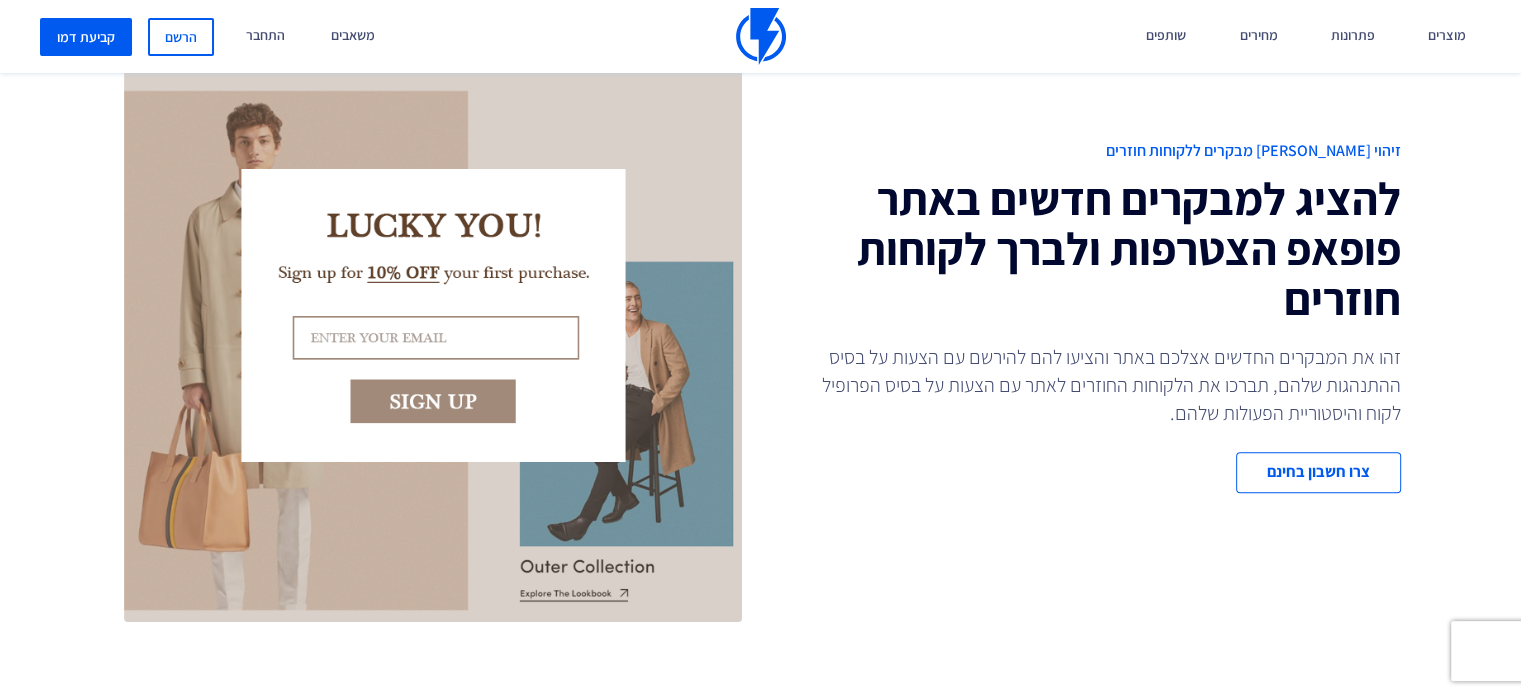 drag, startPoint x: 1532, startPoint y: 59, endPoint x: 1535, endPoint y: 119, distance: 60.074955 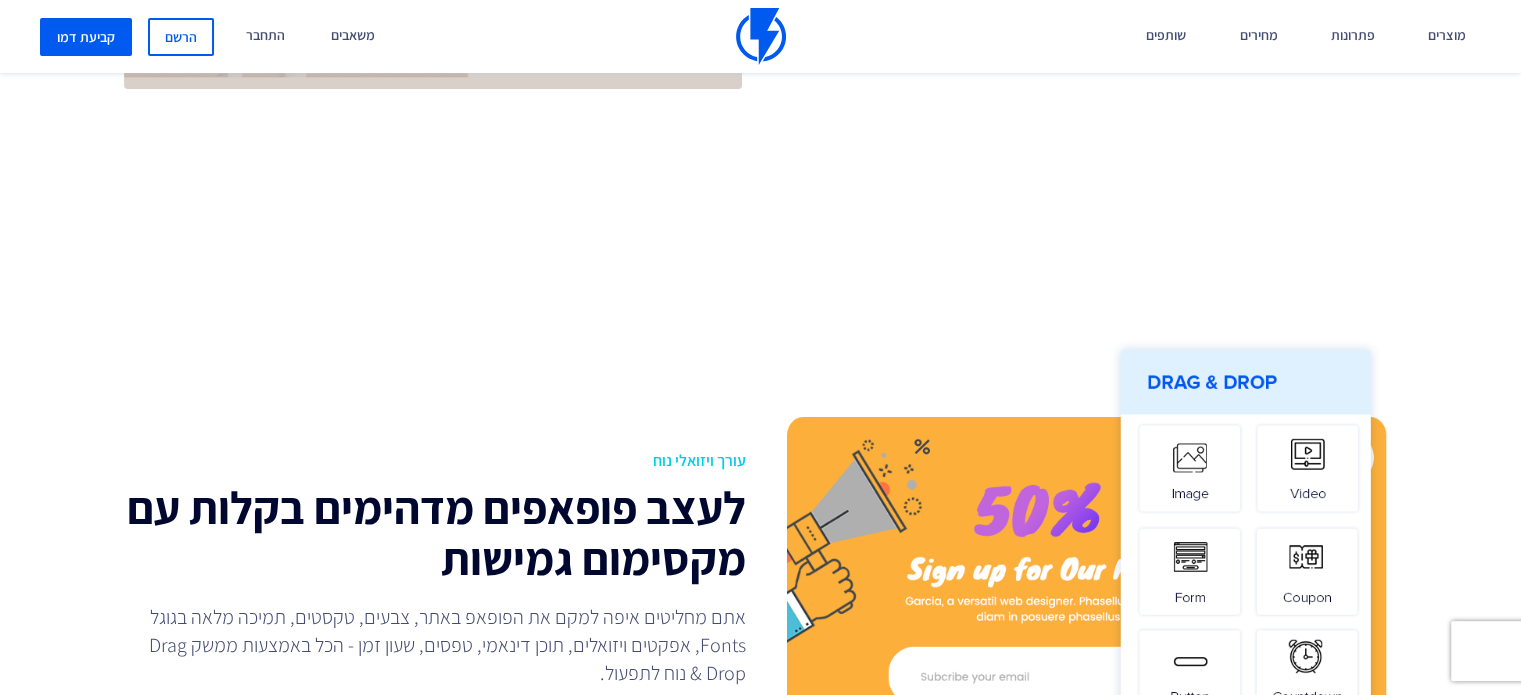 scroll, scrollTop: 1384, scrollLeft: 0, axis: vertical 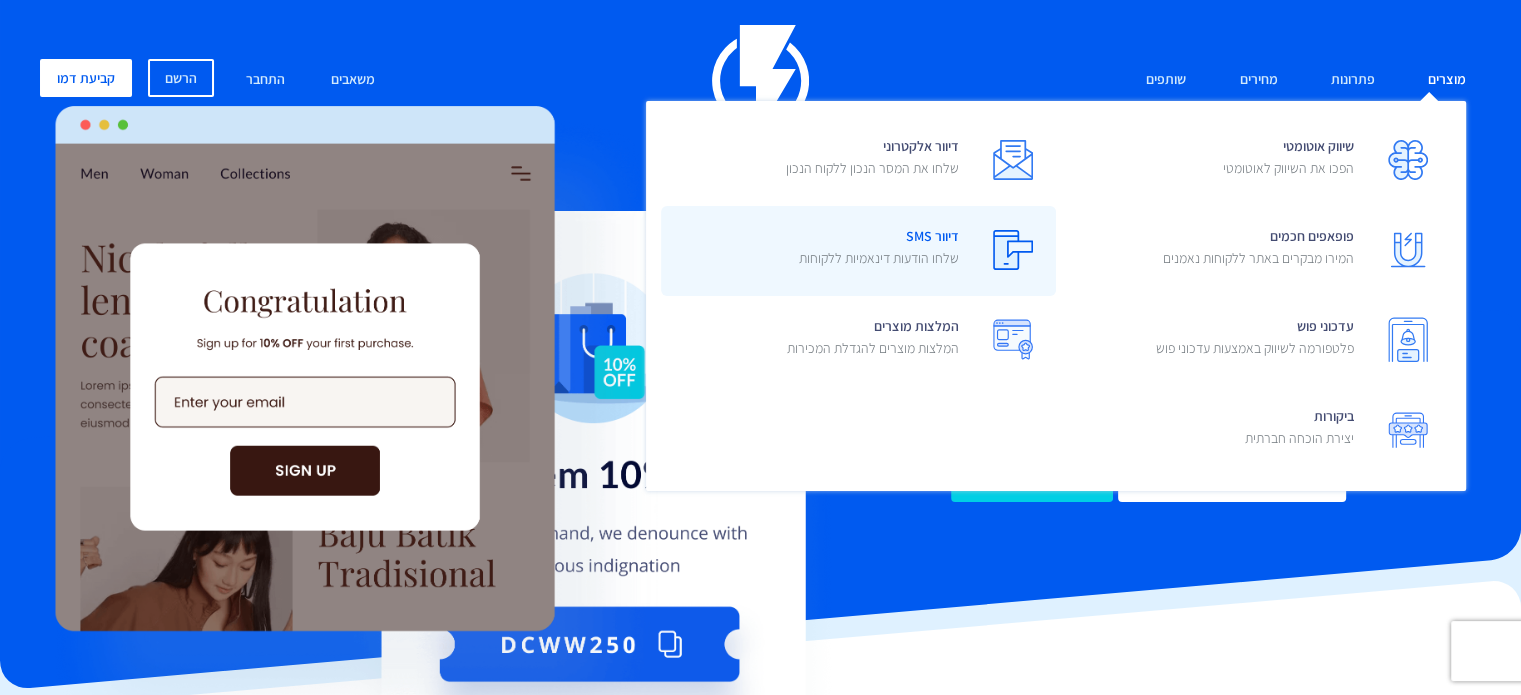 click on "דיוור SMS  שלחו הודעות דינאמיות ללקוחות" at bounding box center [879, 249] 